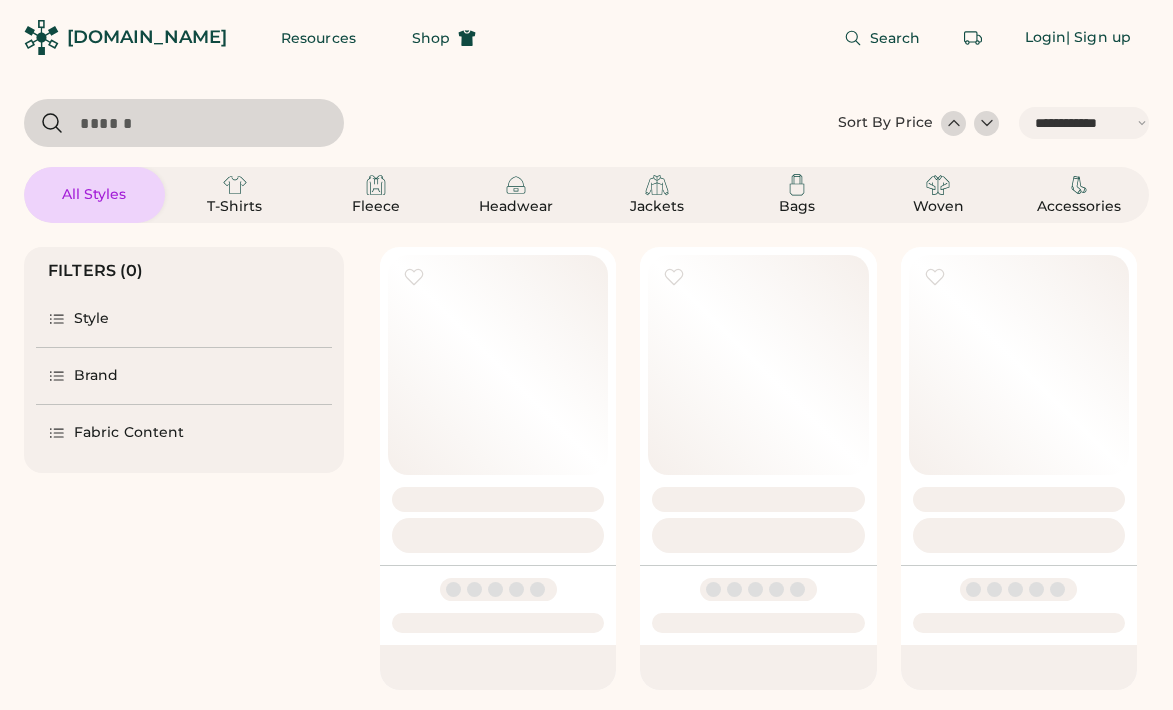 select on "*****" 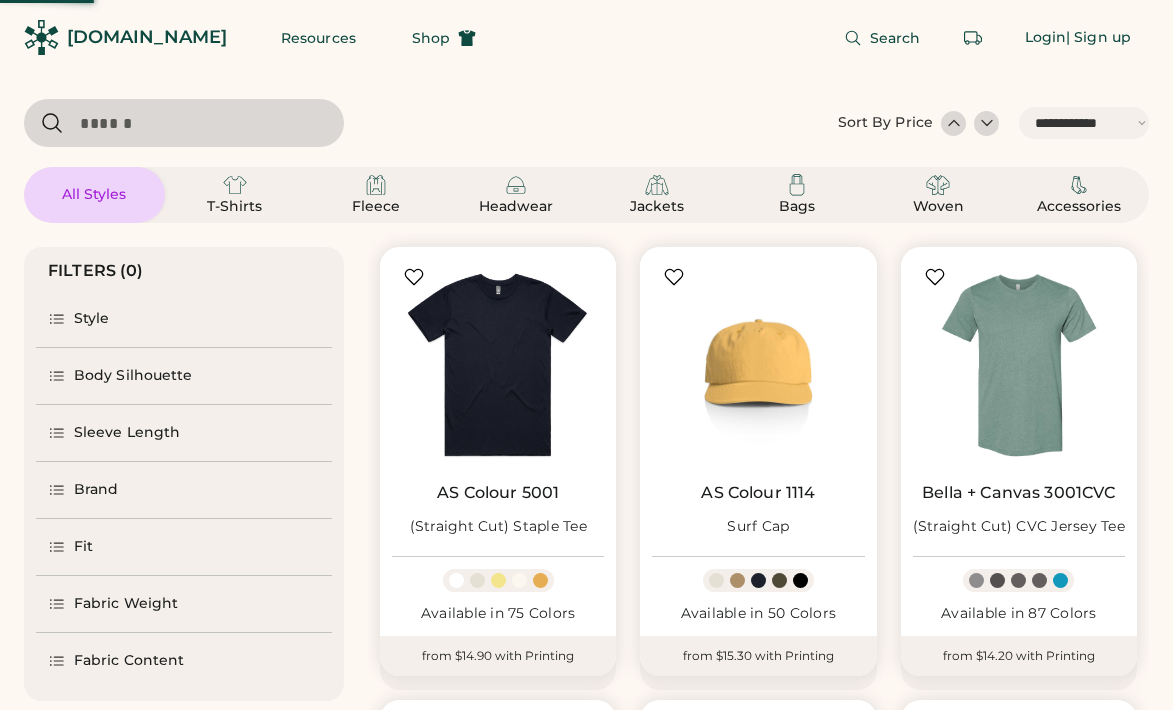 scroll, scrollTop: 0, scrollLeft: 0, axis: both 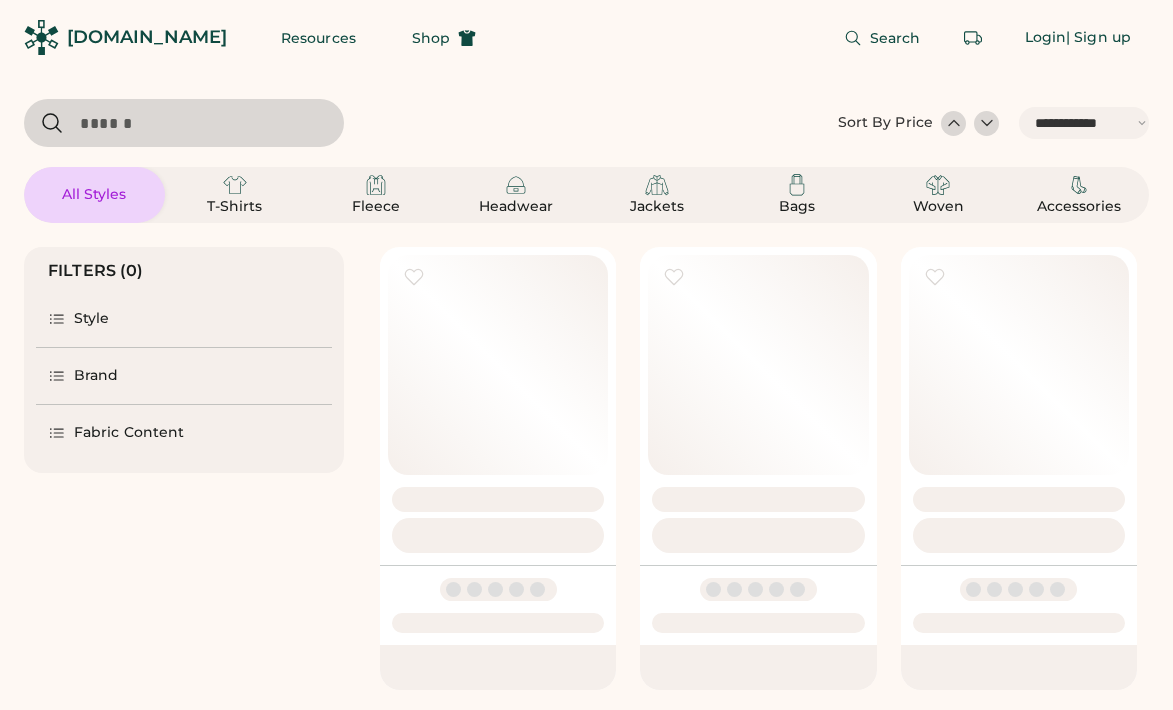 select on "*****" 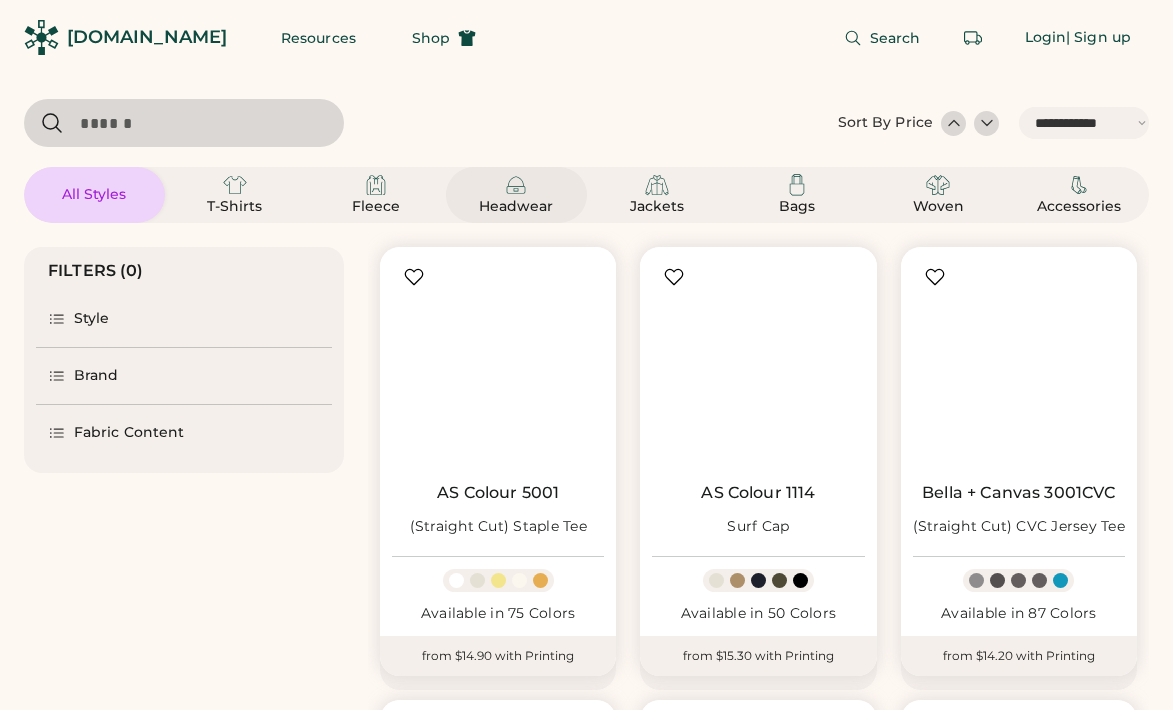 click 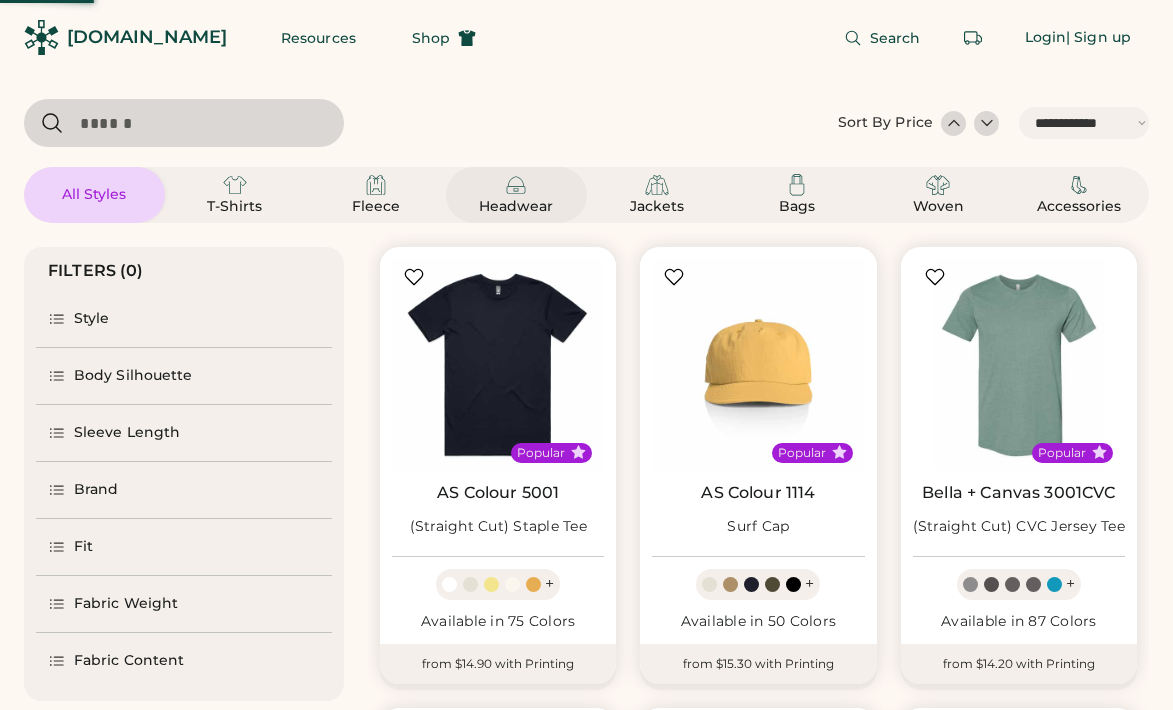 scroll, scrollTop: 0, scrollLeft: 0, axis: both 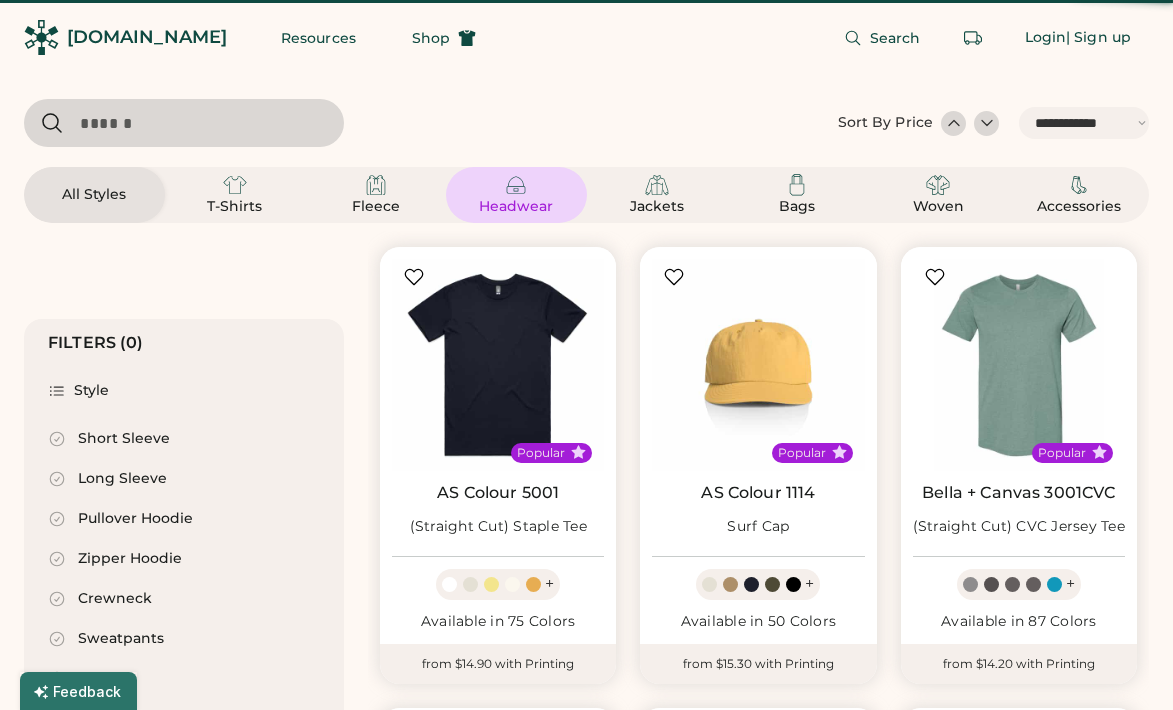 select on "*****" 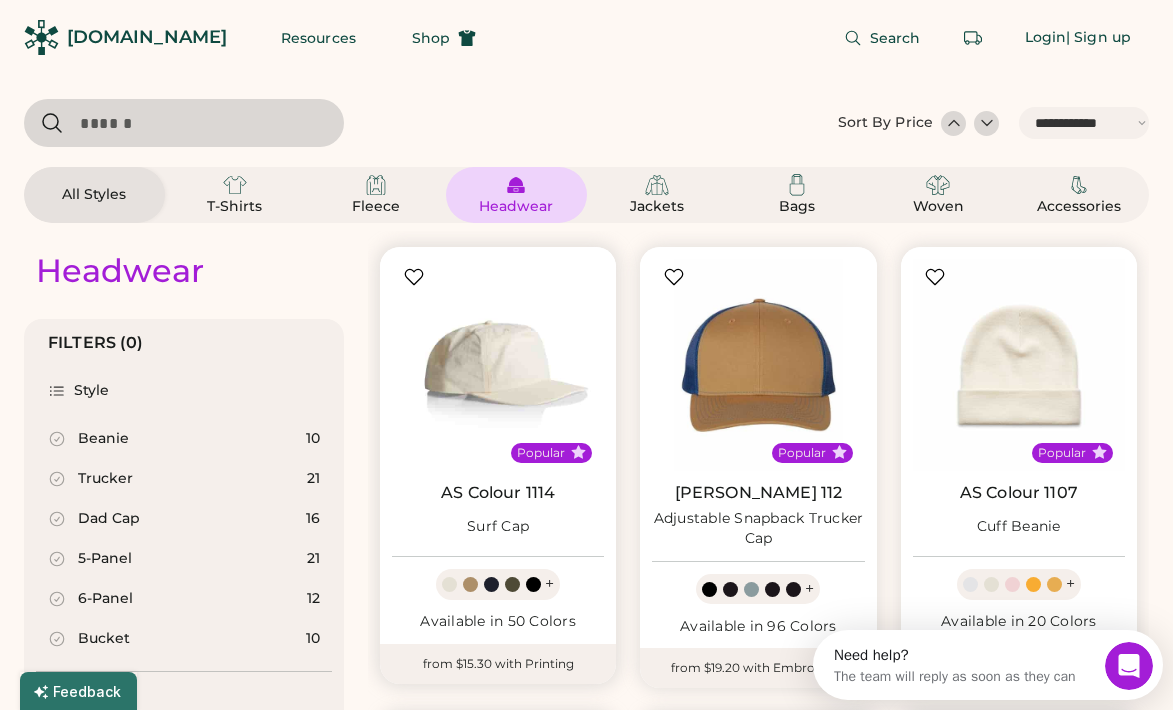scroll, scrollTop: 0, scrollLeft: 0, axis: both 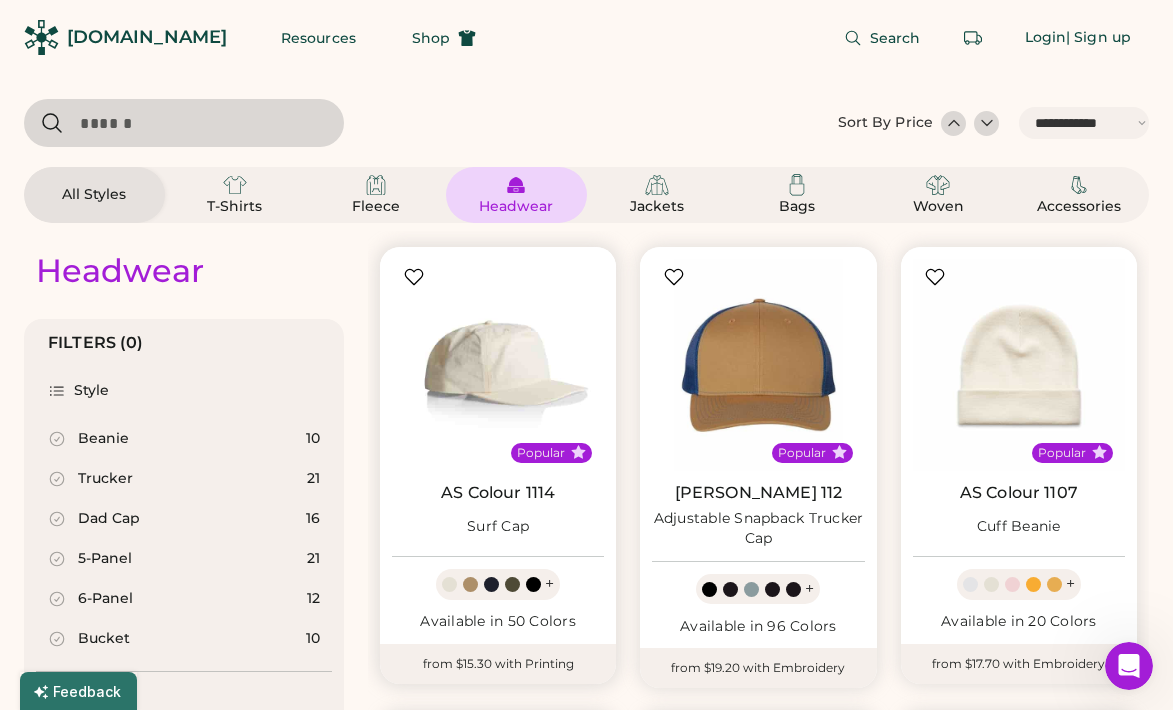 click at bounding box center (498, 365) 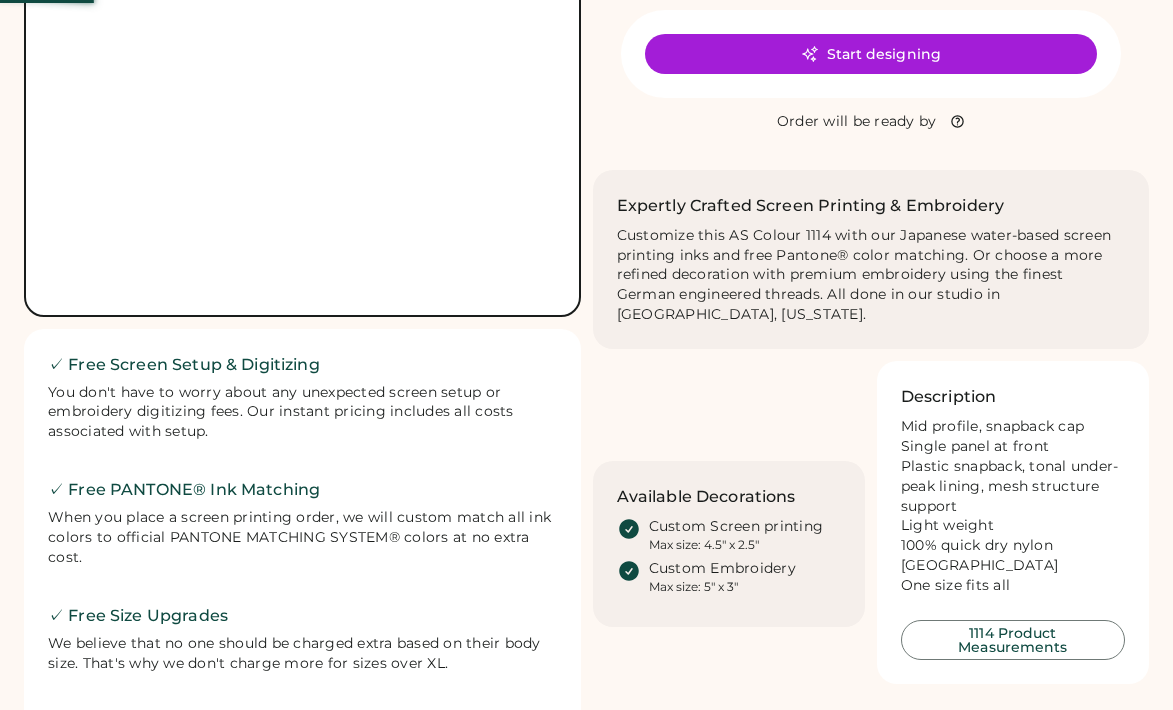 scroll, scrollTop: 401, scrollLeft: 0, axis: vertical 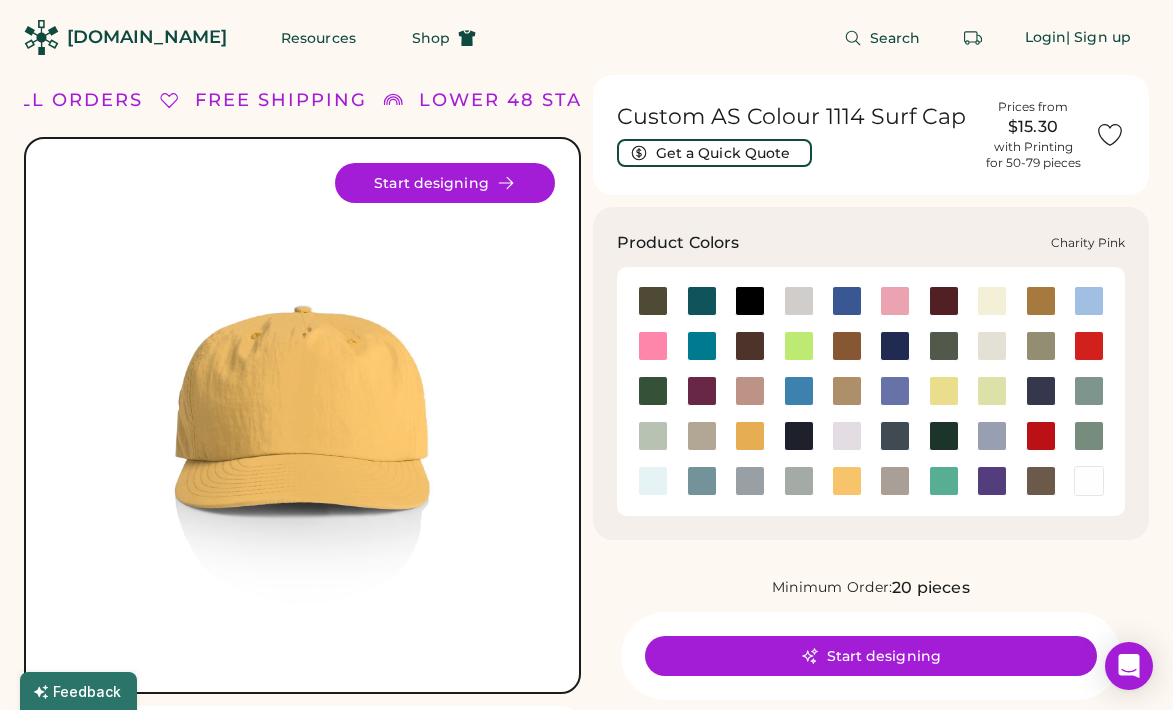 click at bounding box center (653, 346) 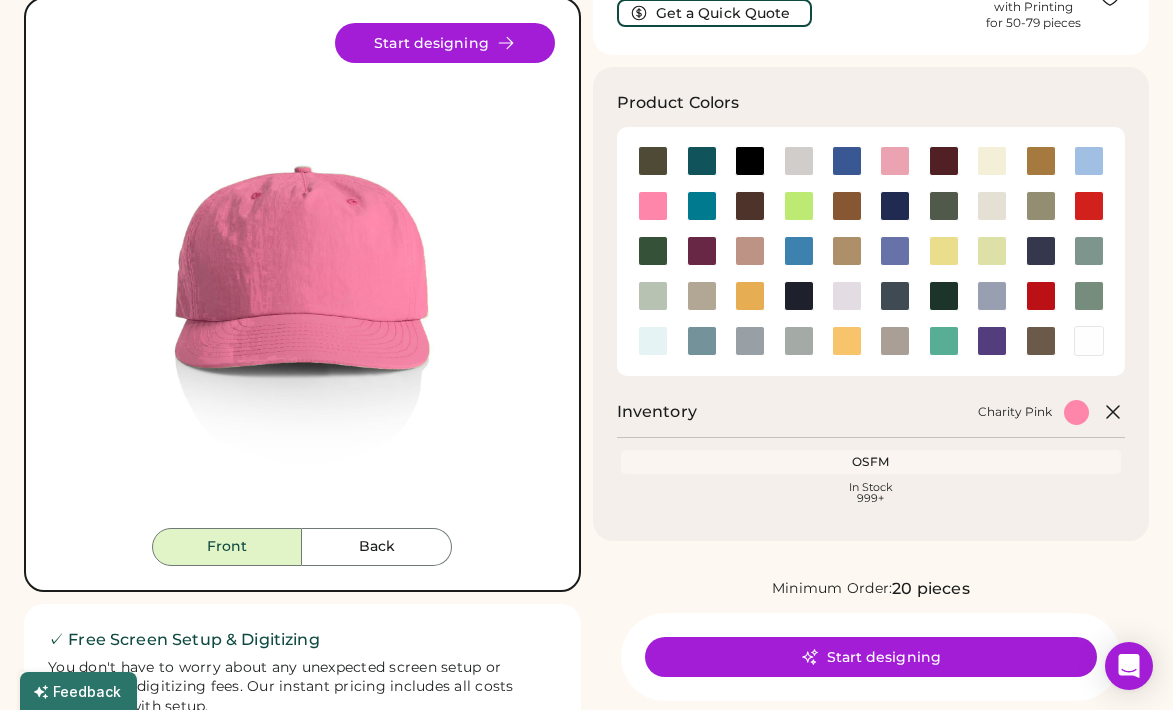 scroll, scrollTop: 151, scrollLeft: 0, axis: vertical 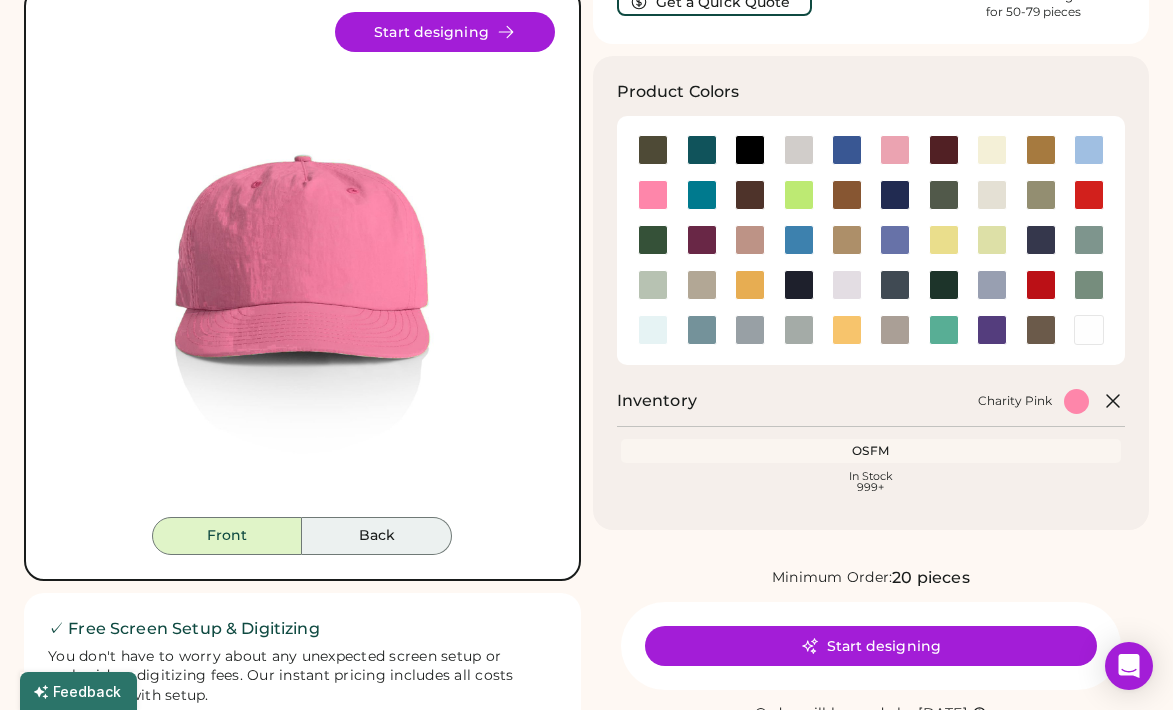 click on "Back" at bounding box center [377, 536] 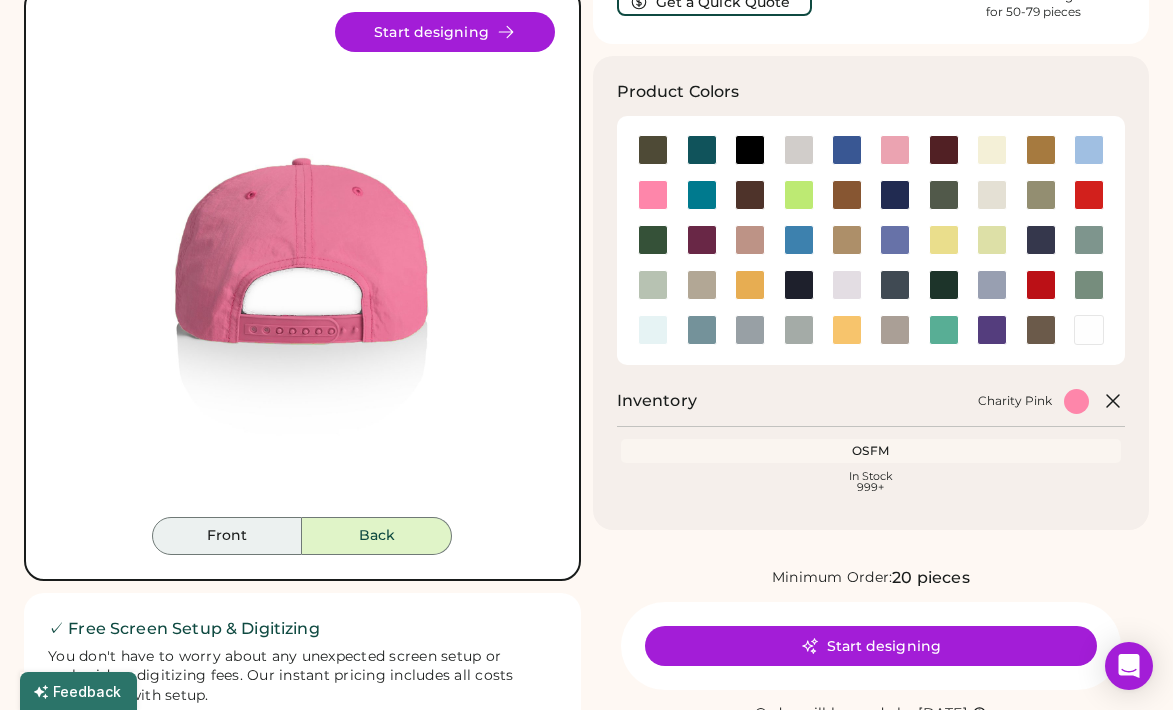 click on "Front" at bounding box center [227, 536] 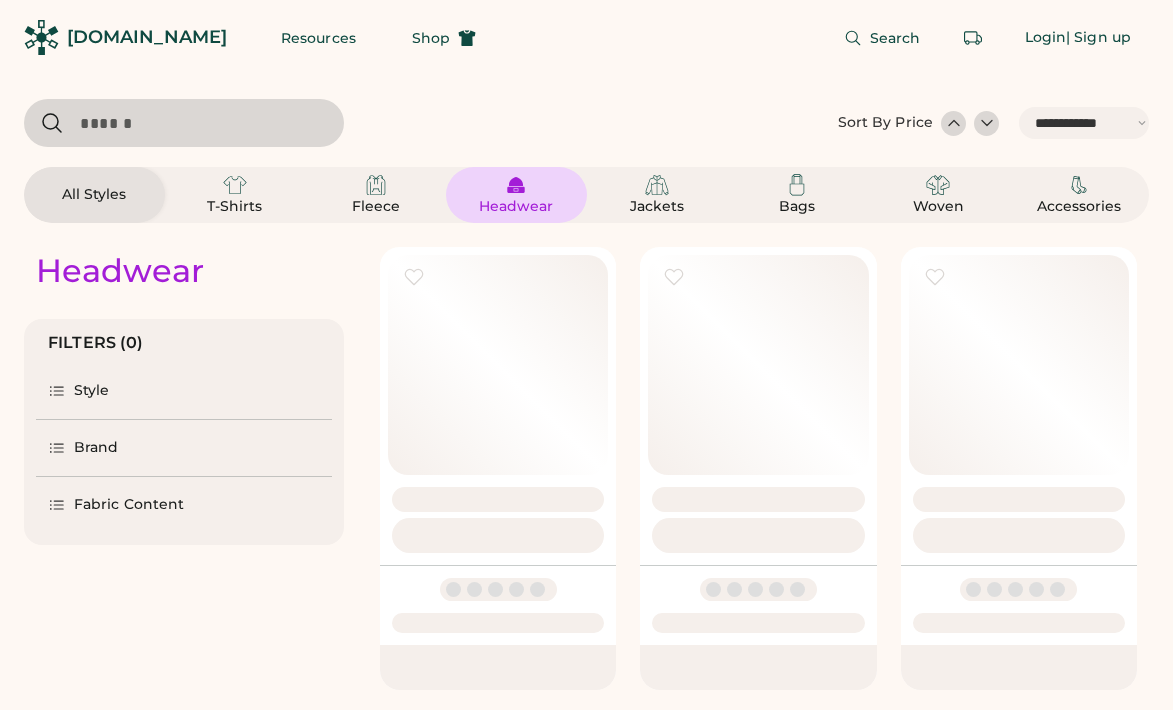select on "*****" 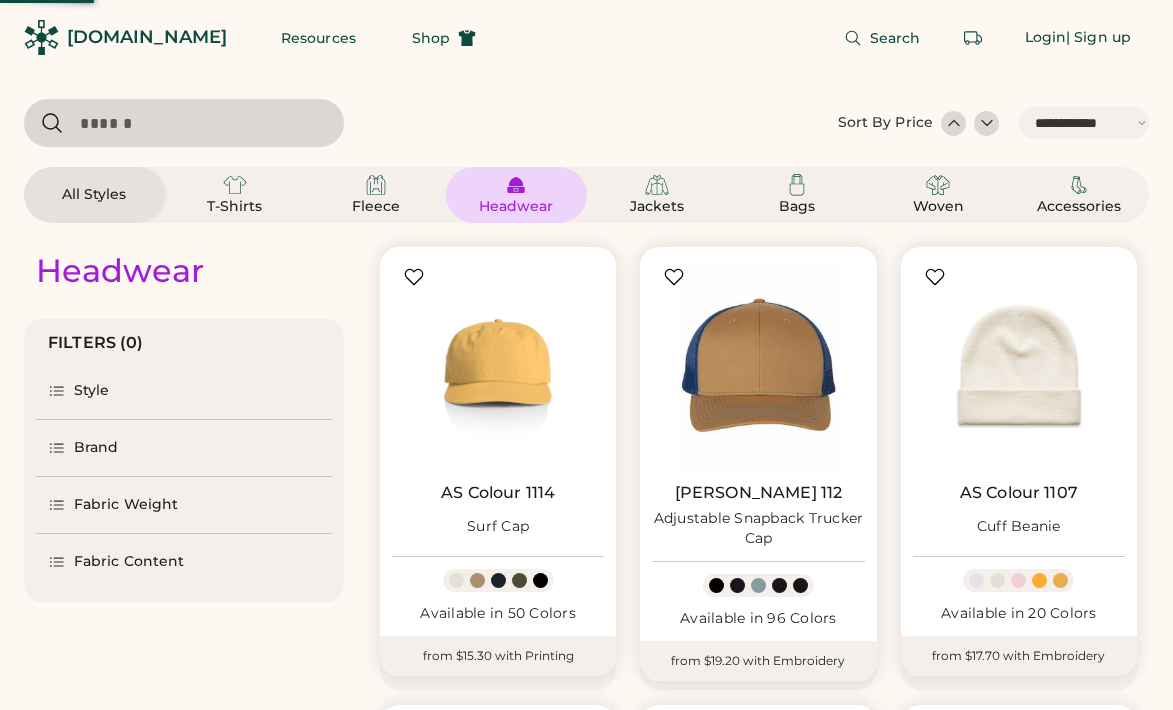 scroll, scrollTop: 0, scrollLeft: 0, axis: both 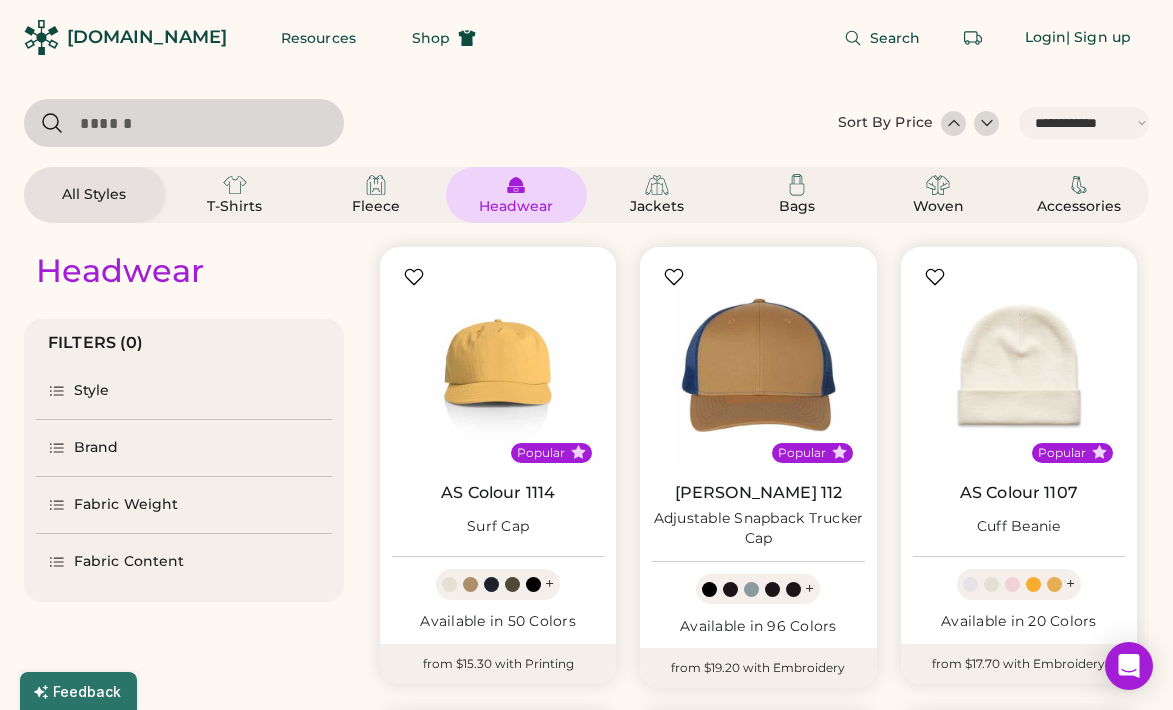 click on "Headwear FILTERS (0)    Style    Brand    Fabric Weight    Fabric Content Popular AS Colour 1114 Surf Cap
+ Available in 50 Colors from $15.30 with Printing Popular Richardson 112 Adjustable Snapback Trucker Cap
+ Available in 96 Colors from $19.20 with Embroidery Popular AS Colour 1107 Cuff Beanie
+ Available in 20 Colors from $17.70 with Embroidery Popular AS Colour 1154 Class Two-Tone Cap
+ Available in 16 Colors from $15.30 with Printing Popular Weld Mfg. FTS Brushed Cotton Field Trip™ Snapback Hat
+ Available in 6 Colors from $17.80 with Printing Popular YP Classics 6245CM Dad’s Cap
+ Available in 12 Colors from $18.50 with Embroidery Popular Carhartt CT104597 Watch Cap 2.0
+ Available in 9 Colors from $32.40 with Embroidery AS Colour 1103 Finn Five Panel Cap
Available in 5 Colors from $15.00 with Printing AS Colour 1116 James Cap
Available in 1 Color from $17.15 with Embroidery Valucap VC300A Adult Bio-Washed Classic Dad’s Cap
+ Available in 42 Colors AS Colour 1120 + + First" at bounding box center (586, 1189) 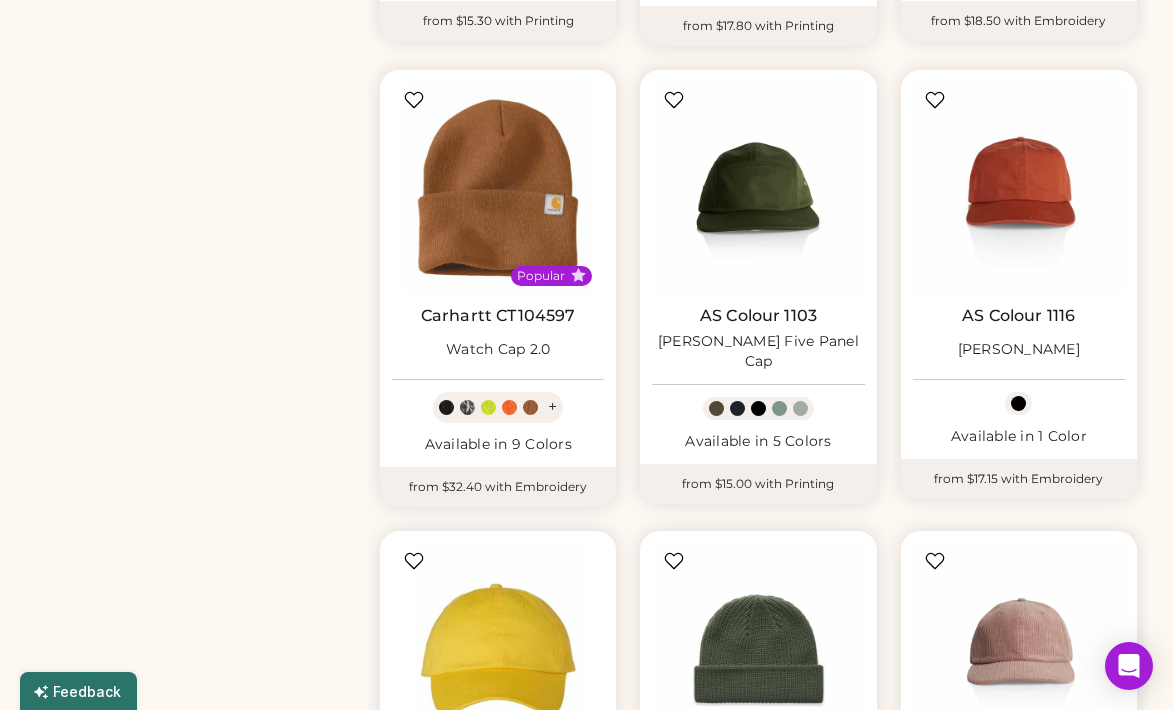 scroll, scrollTop: 1123, scrollLeft: 0, axis: vertical 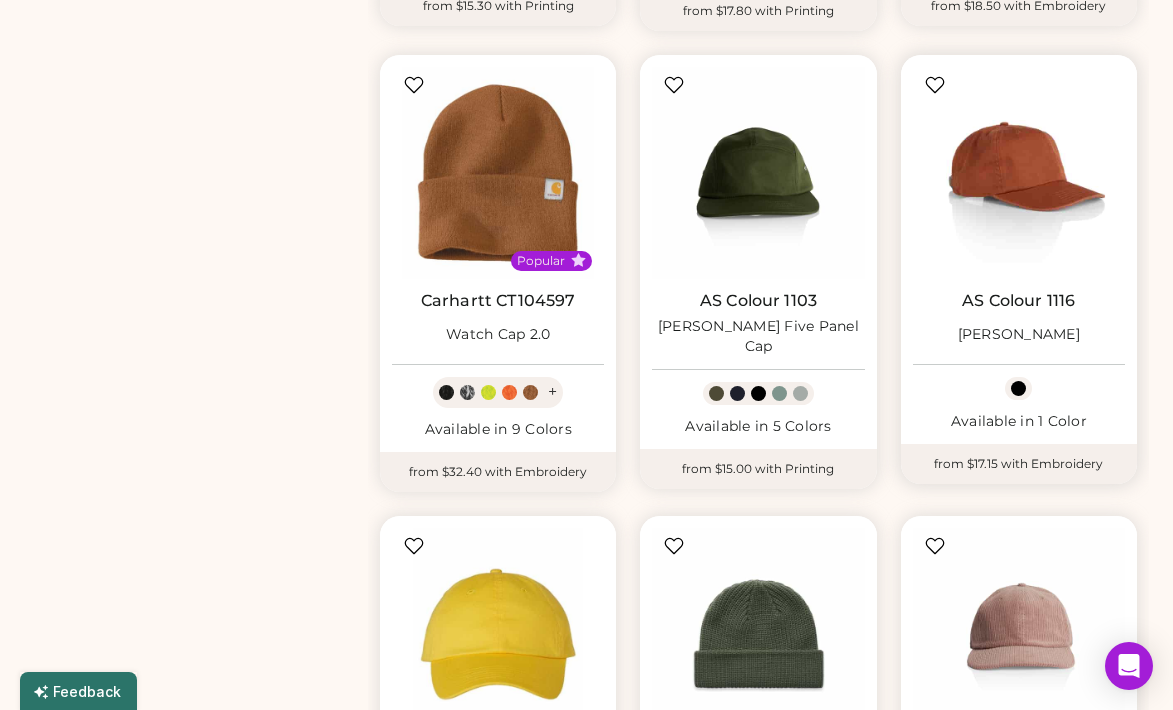 click at bounding box center [1019, 173] 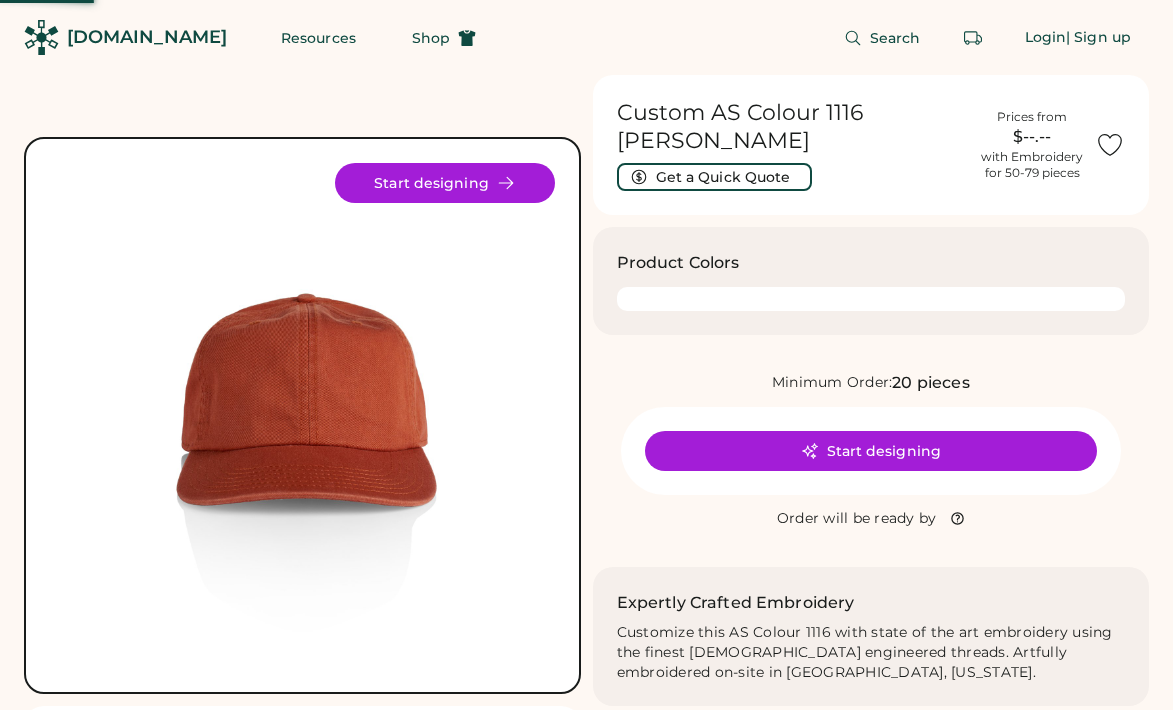 scroll, scrollTop: 0, scrollLeft: 0, axis: both 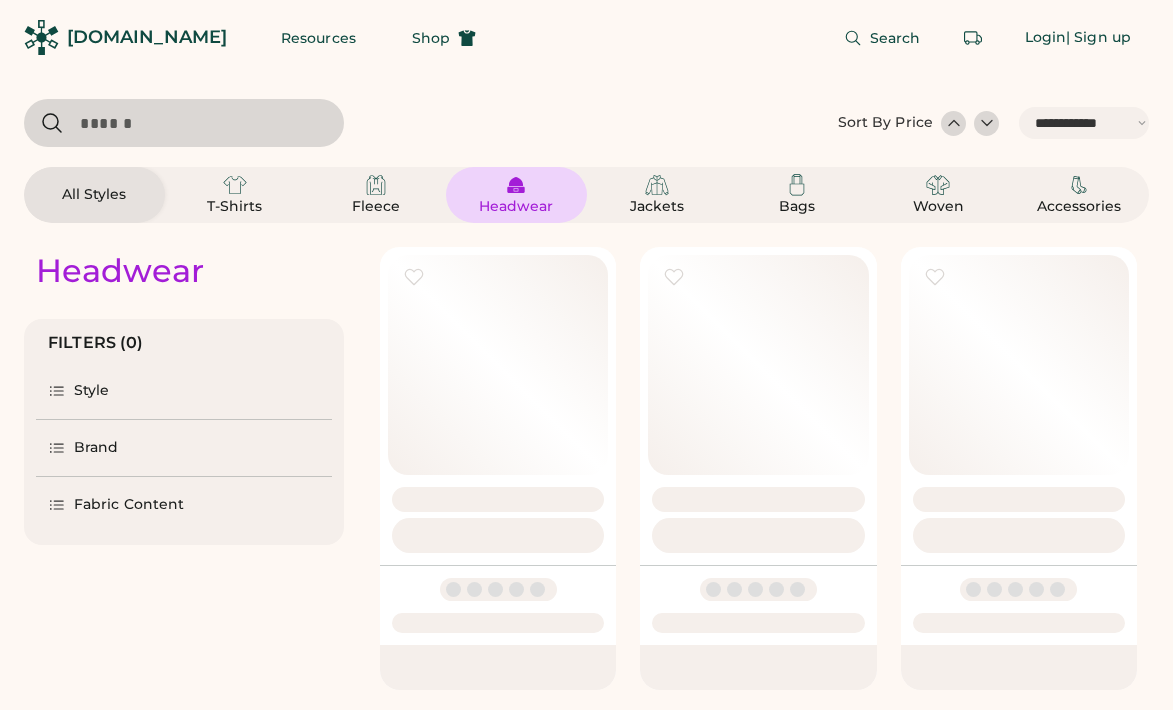select on "*****" 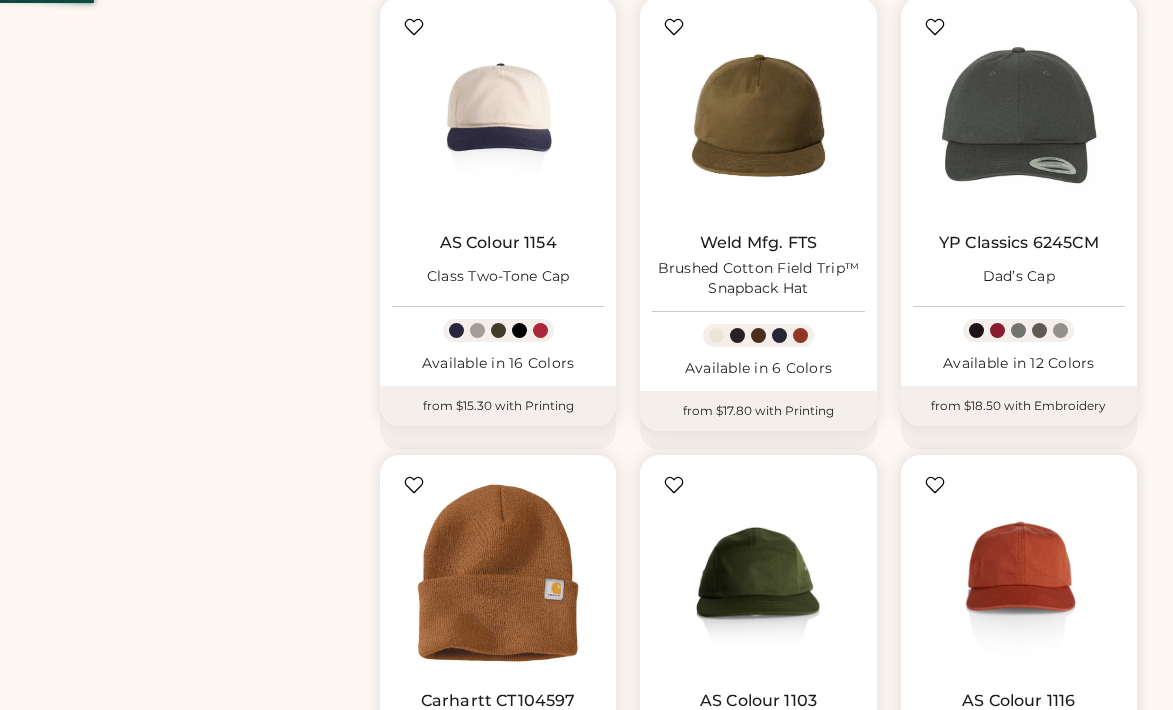 scroll, scrollTop: 708, scrollLeft: 0, axis: vertical 